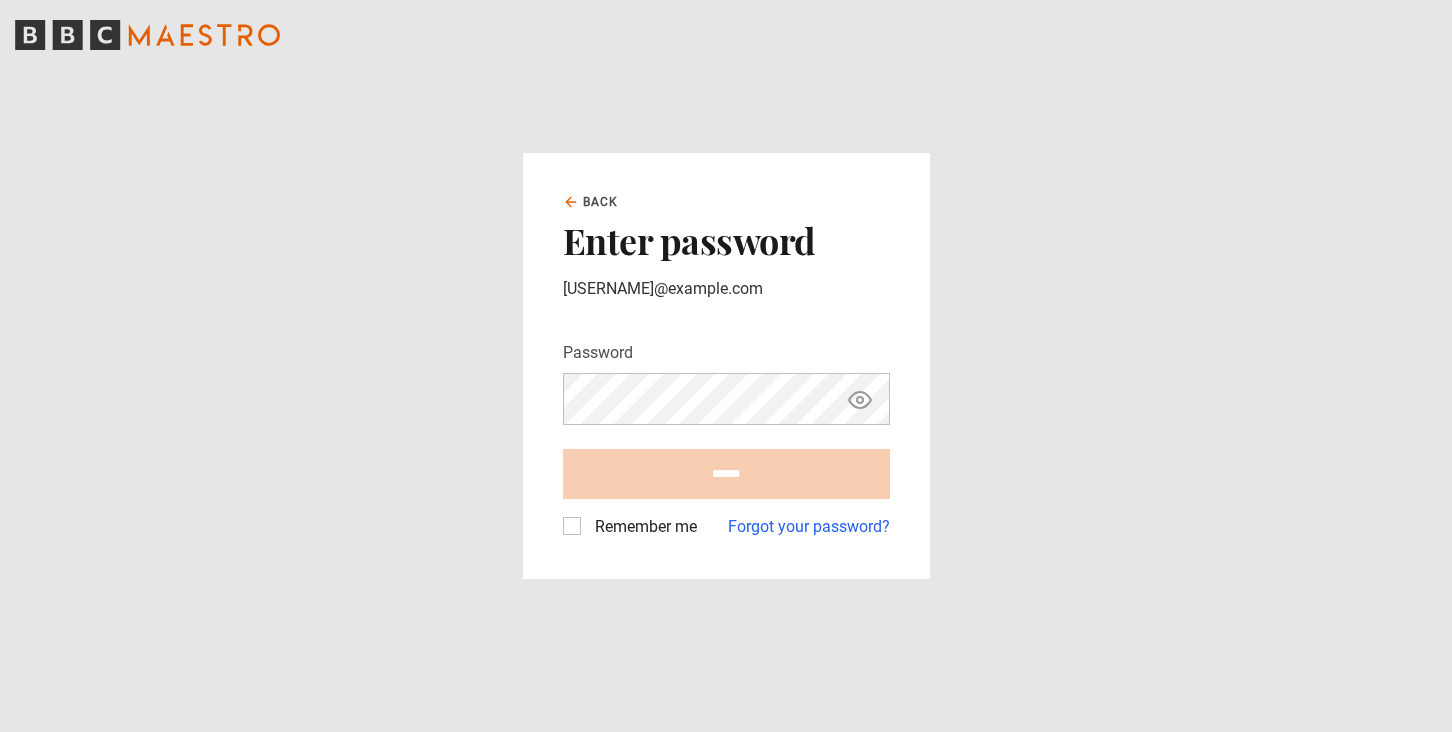 scroll, scrollTop: 0, scrollLeft: 0, axis: both 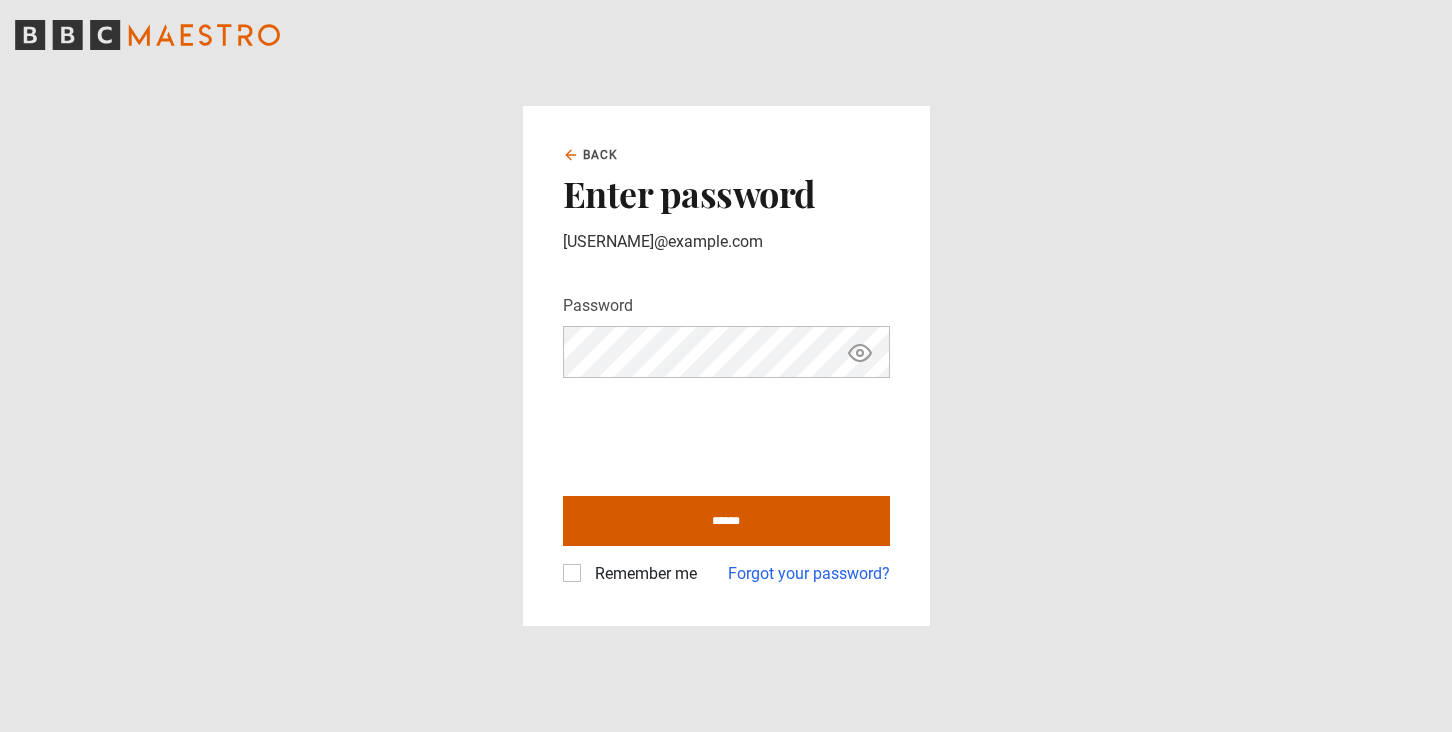 click on "******" at bounding box center (726, 521) 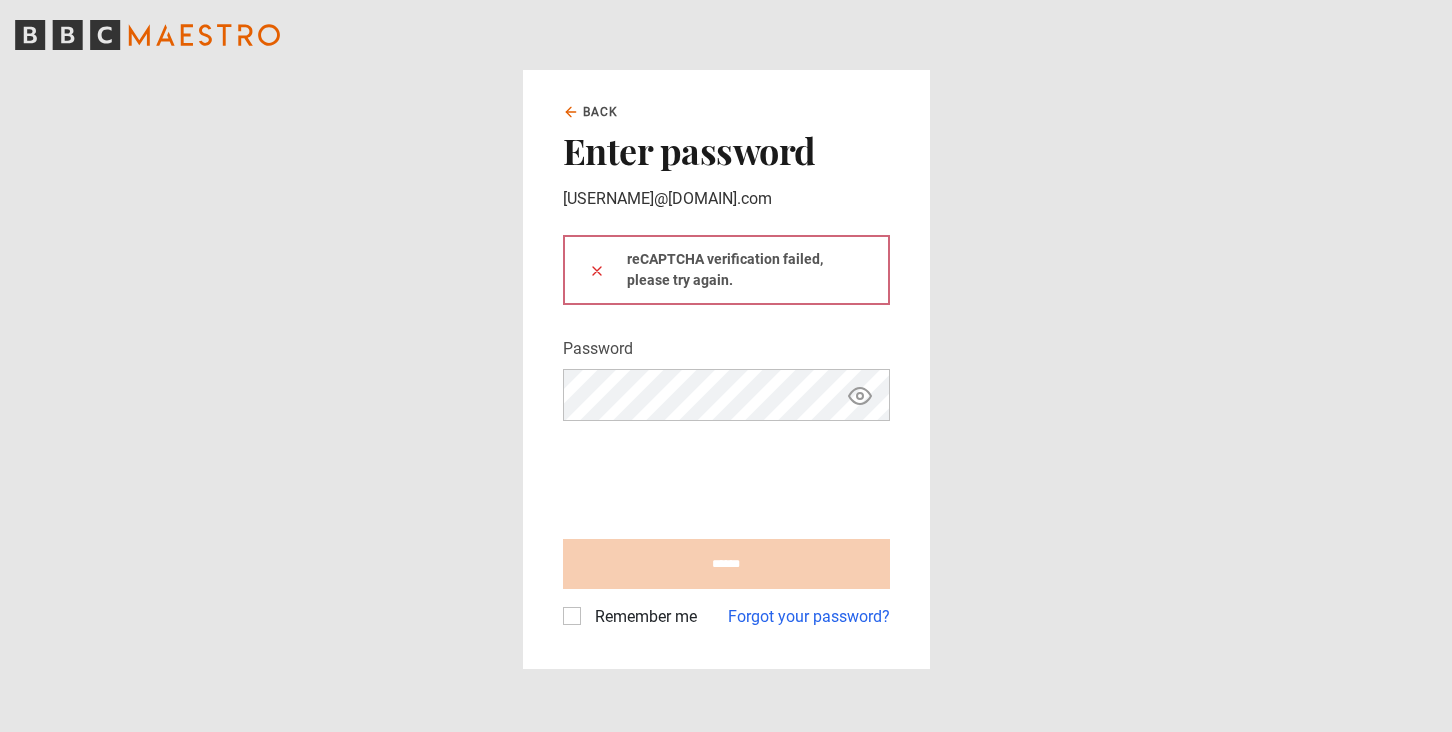 scroll, scrollTop: 0, scrollLeft: 0, axis: both 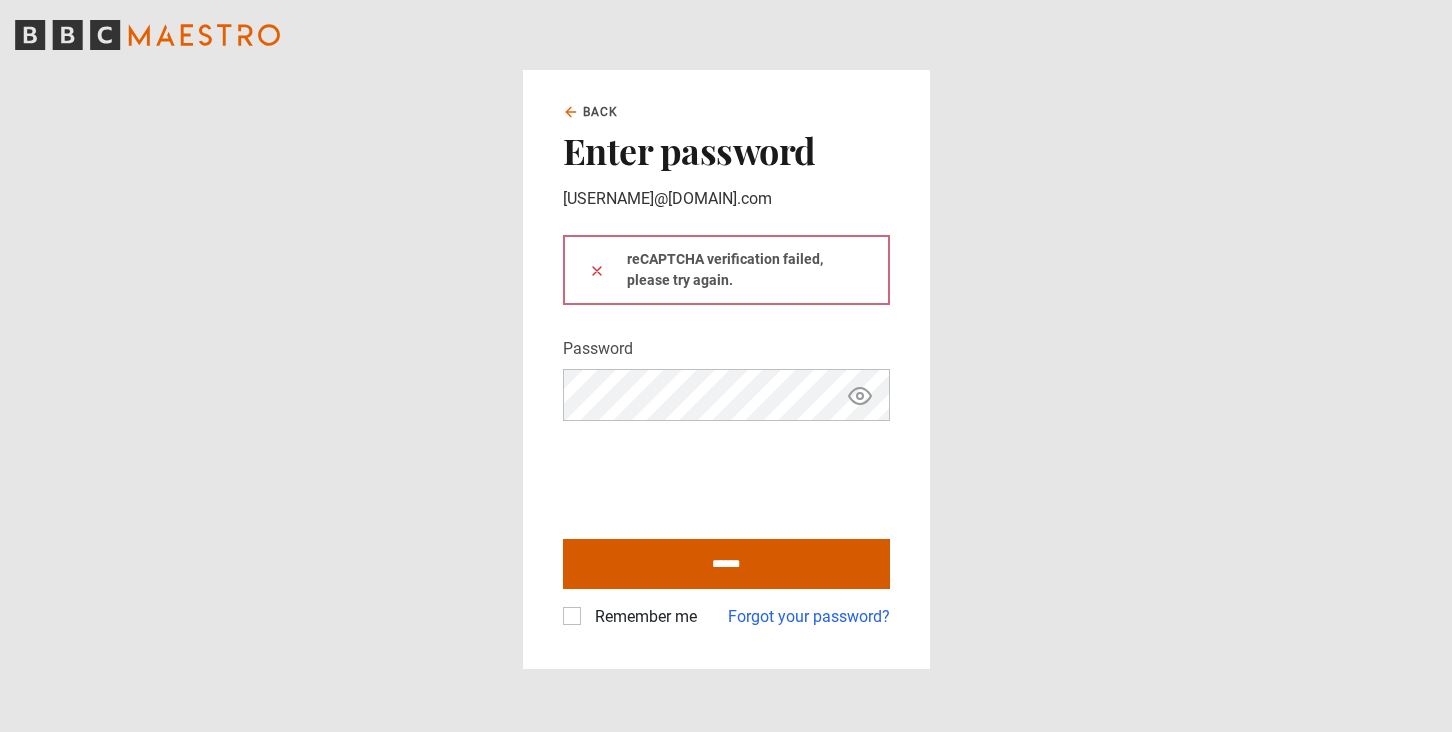 click on "******" at bounding box center [726, 564] 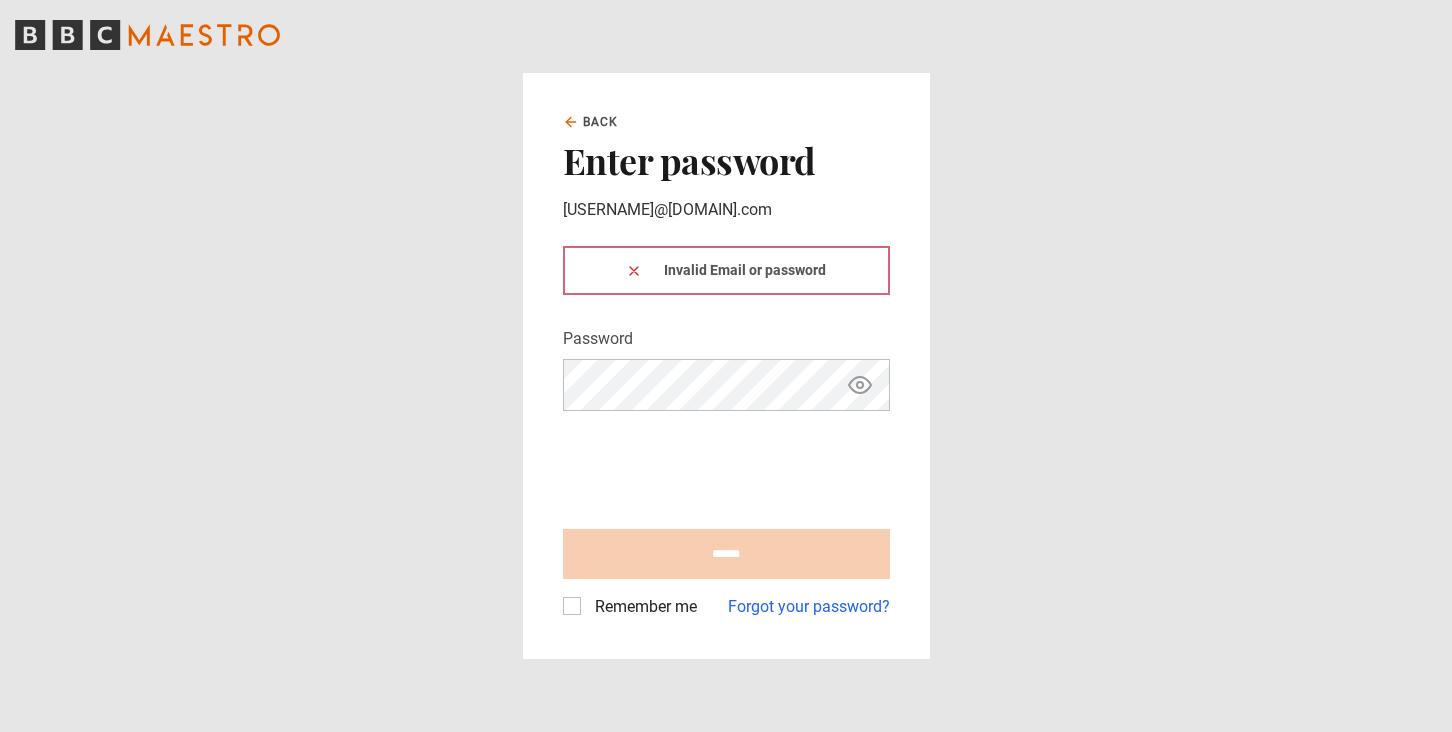 scroll, scrollTop: 0, scrollLeft: 0, axis: both 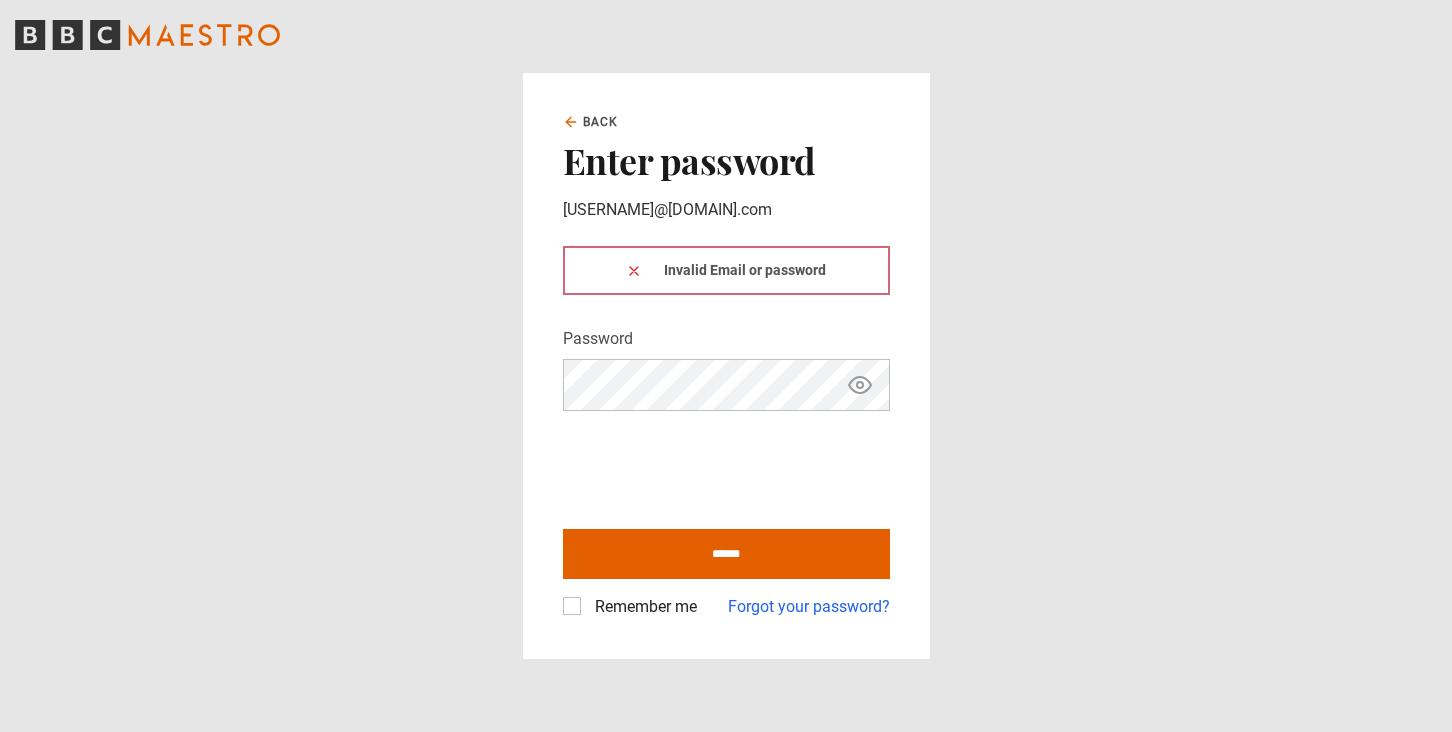 click 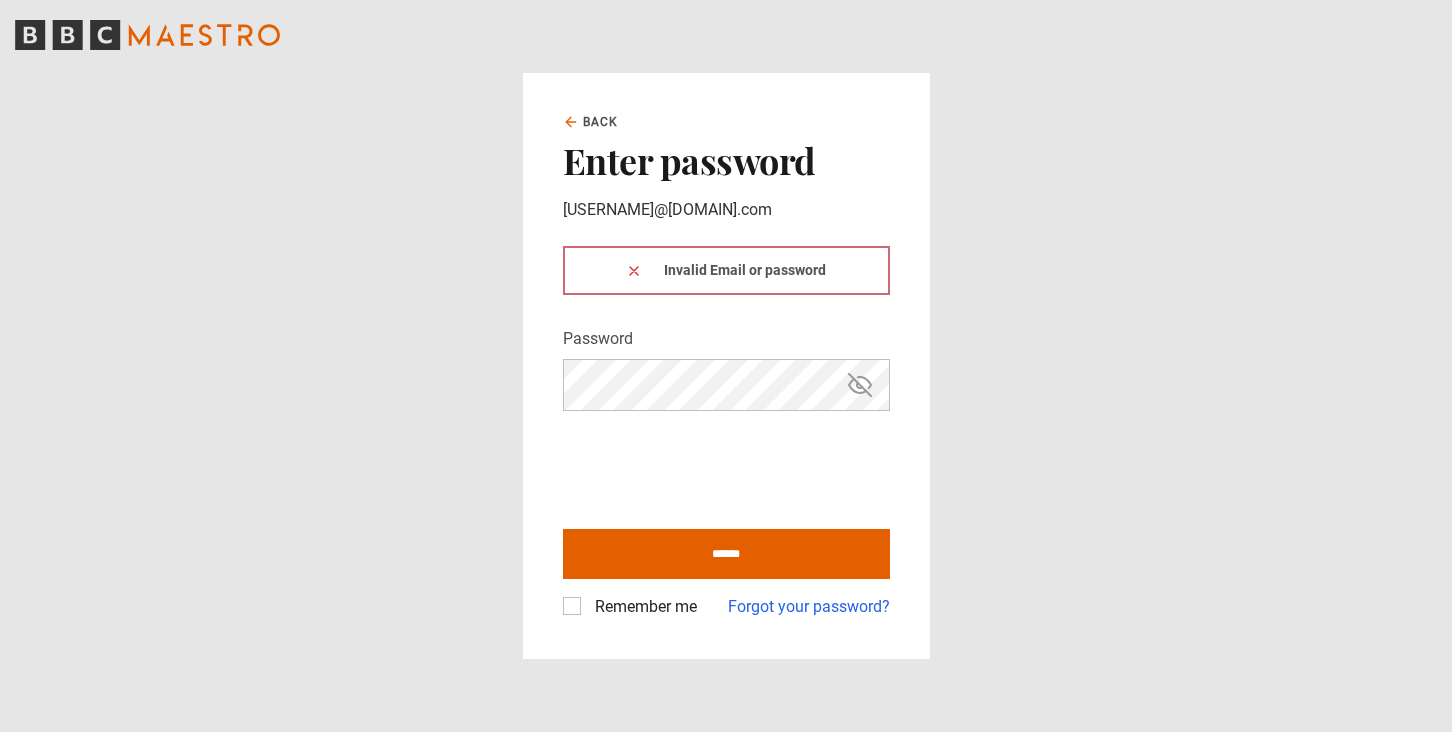 click on "Remember me" at bounding box center (642, 607) 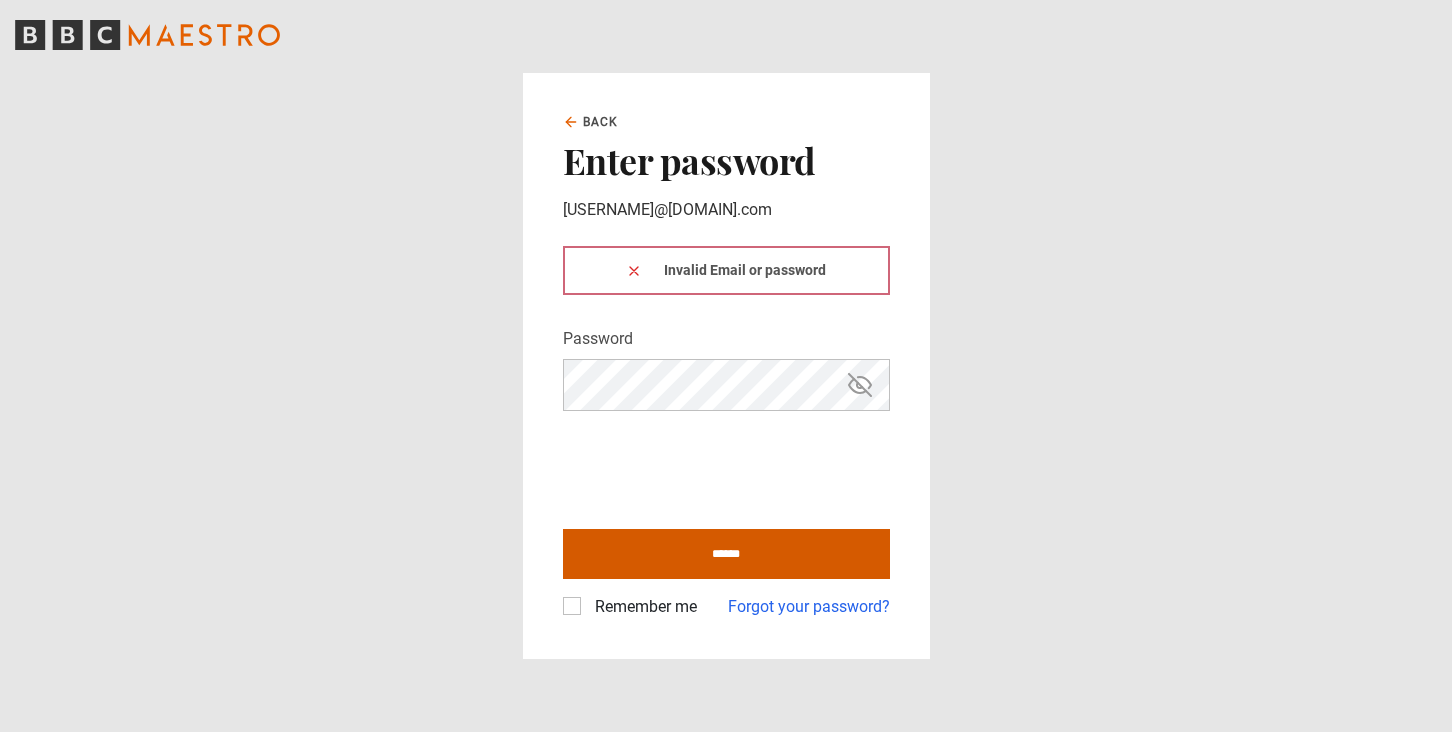 click on "******" at bounding box center [726, 554] 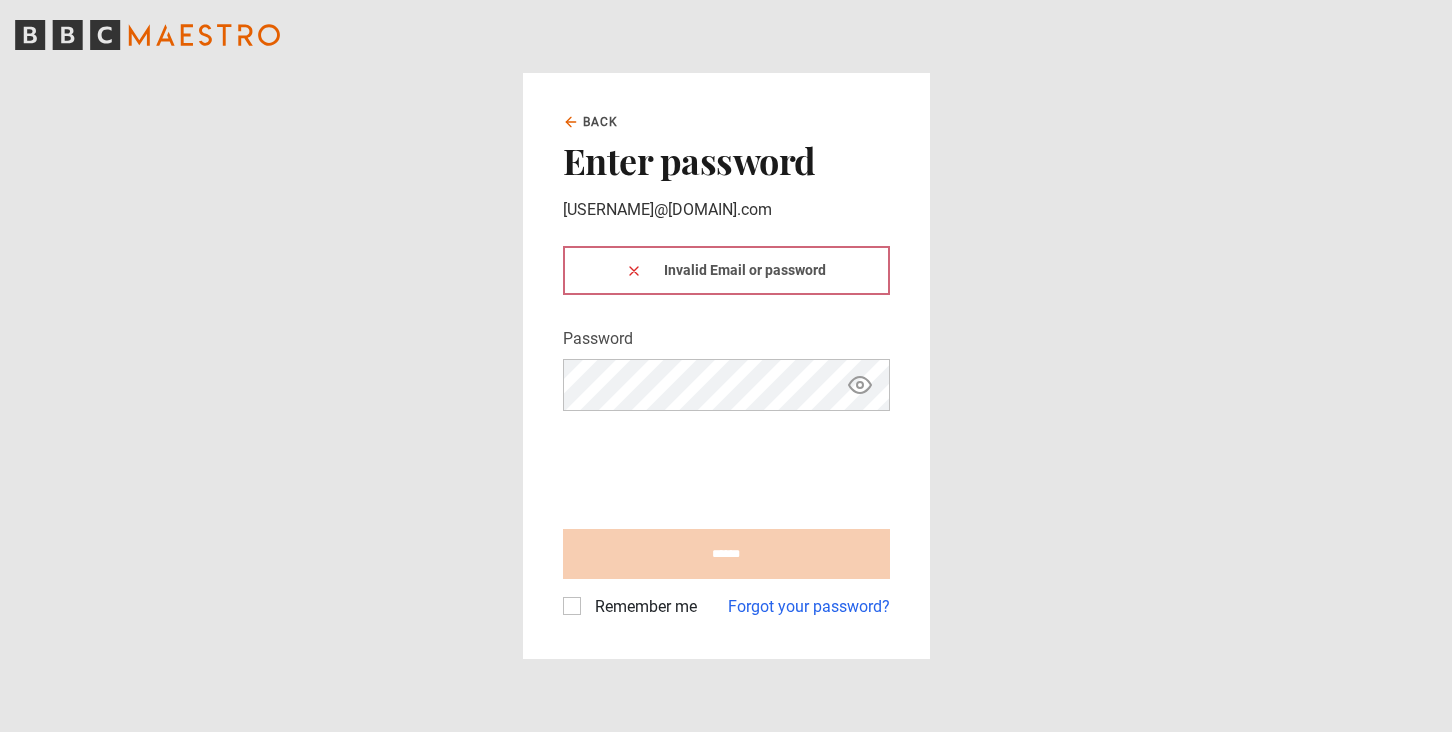scroll, scrollTop: 0, scrollLeft: 0, axis: both 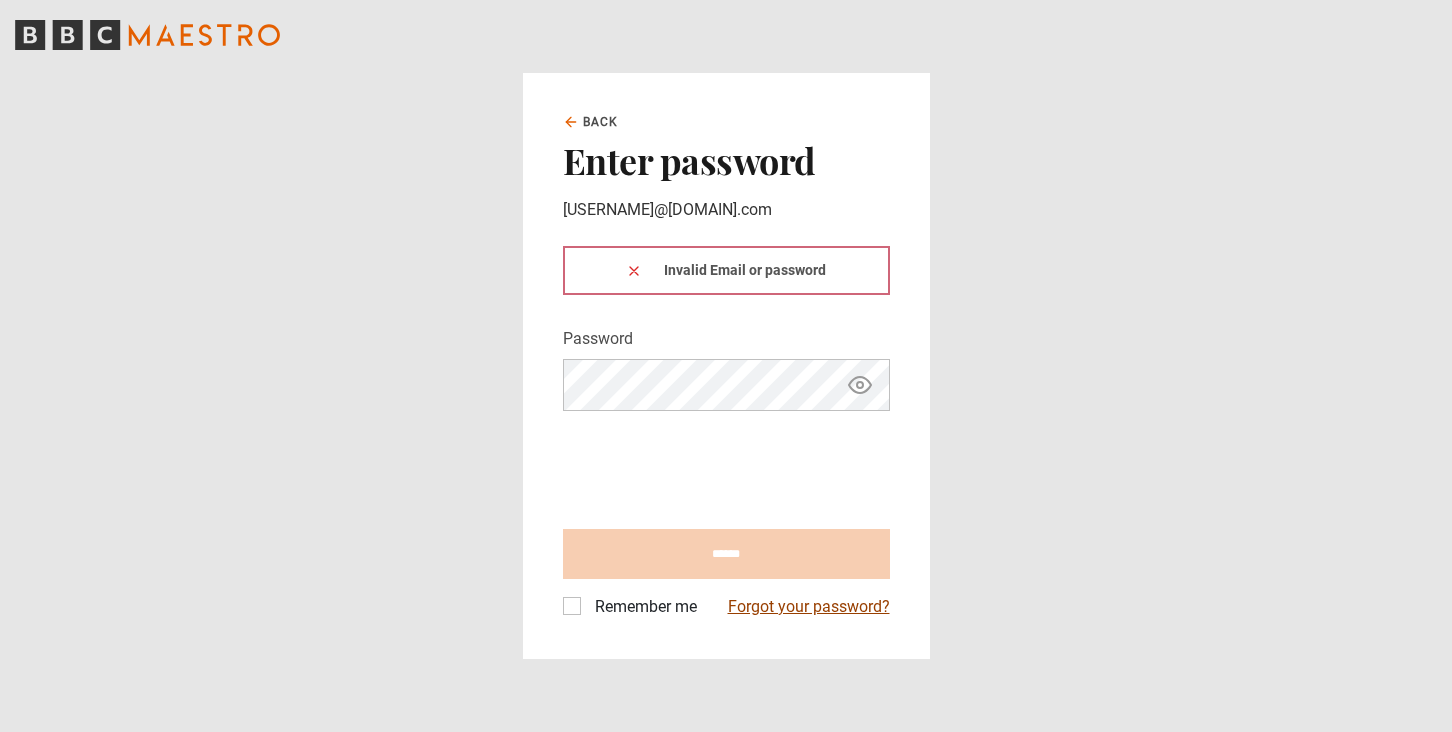 click on "Forgot your password?" at bounding box center [809, 607] 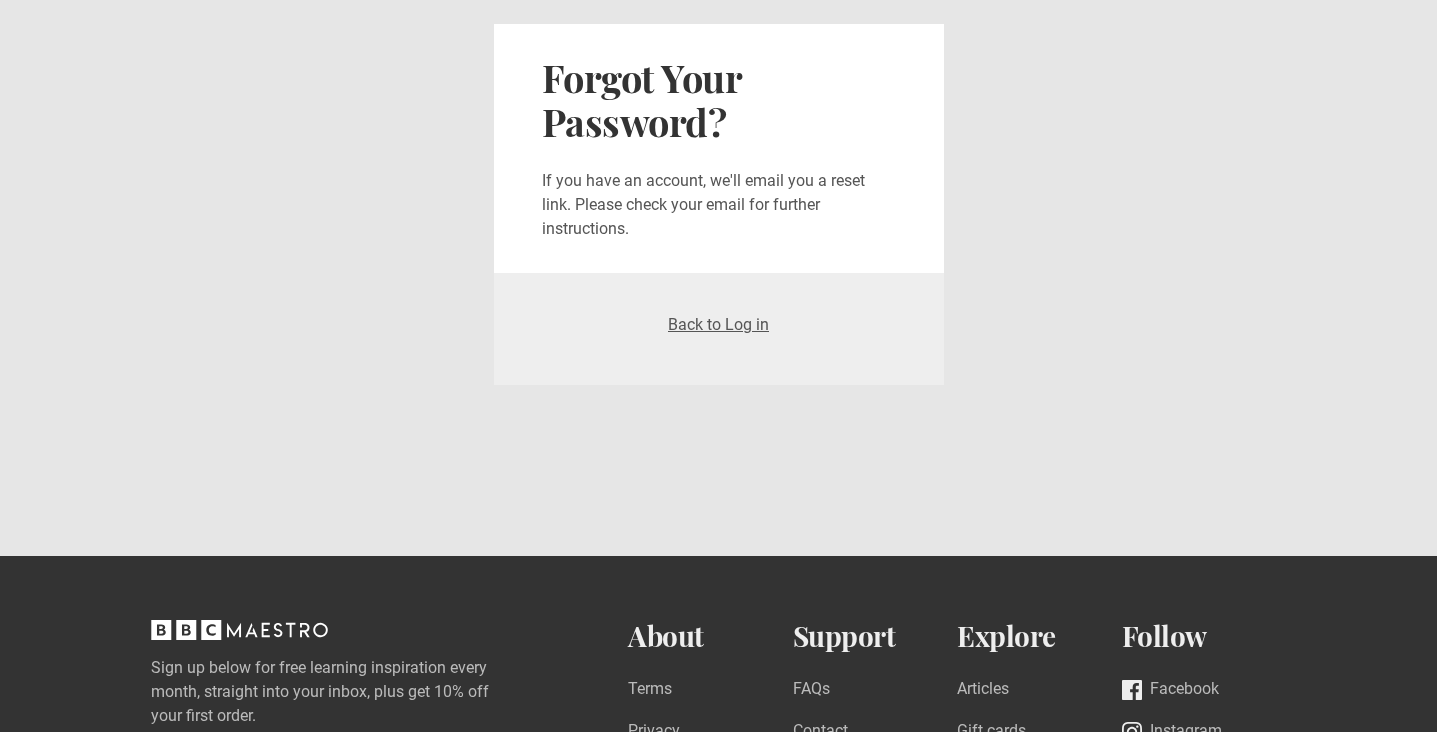scroll, scrollTop: 0, scrollLeft: 0, axis: both 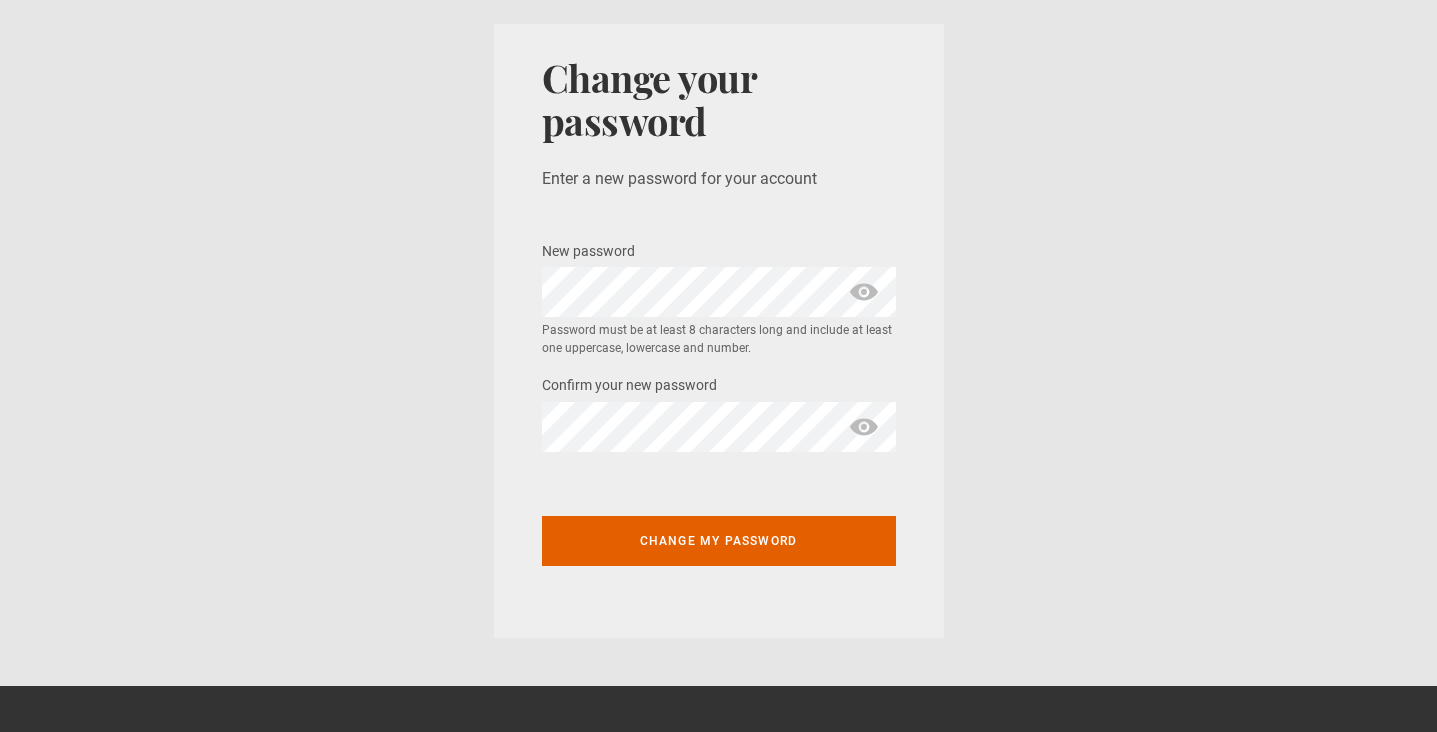 click at bounding box center [864, 427] 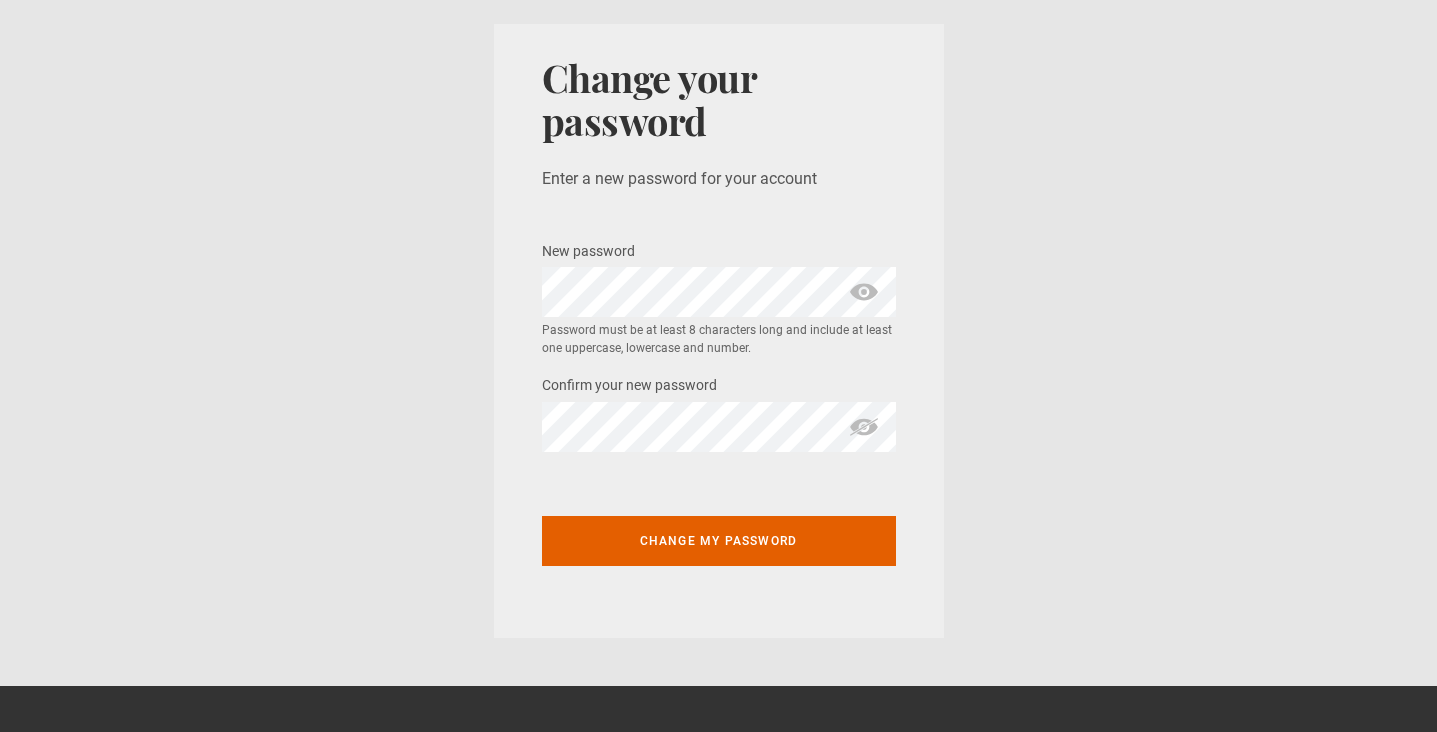 click at bounding box center [864, 292] 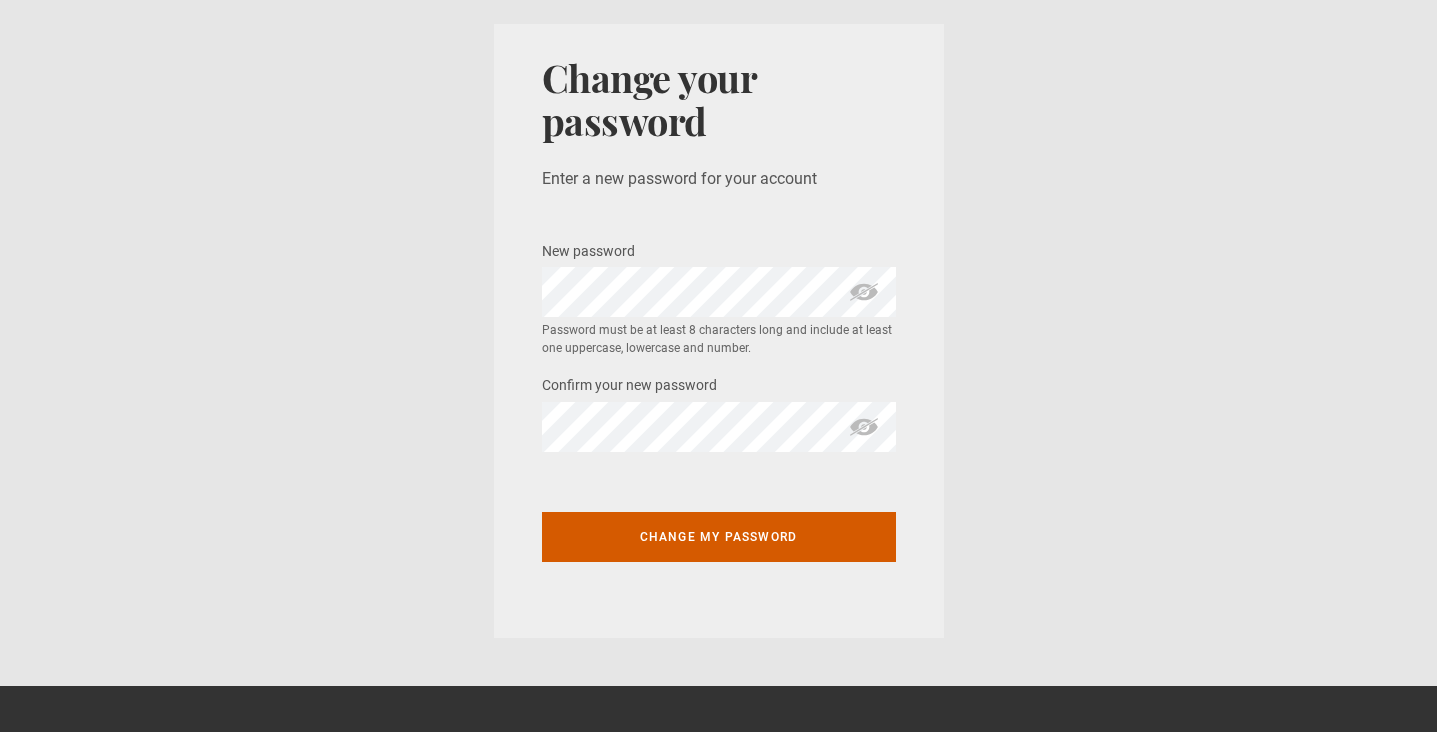 click on "Change my password" at bounding box center [719, 537] 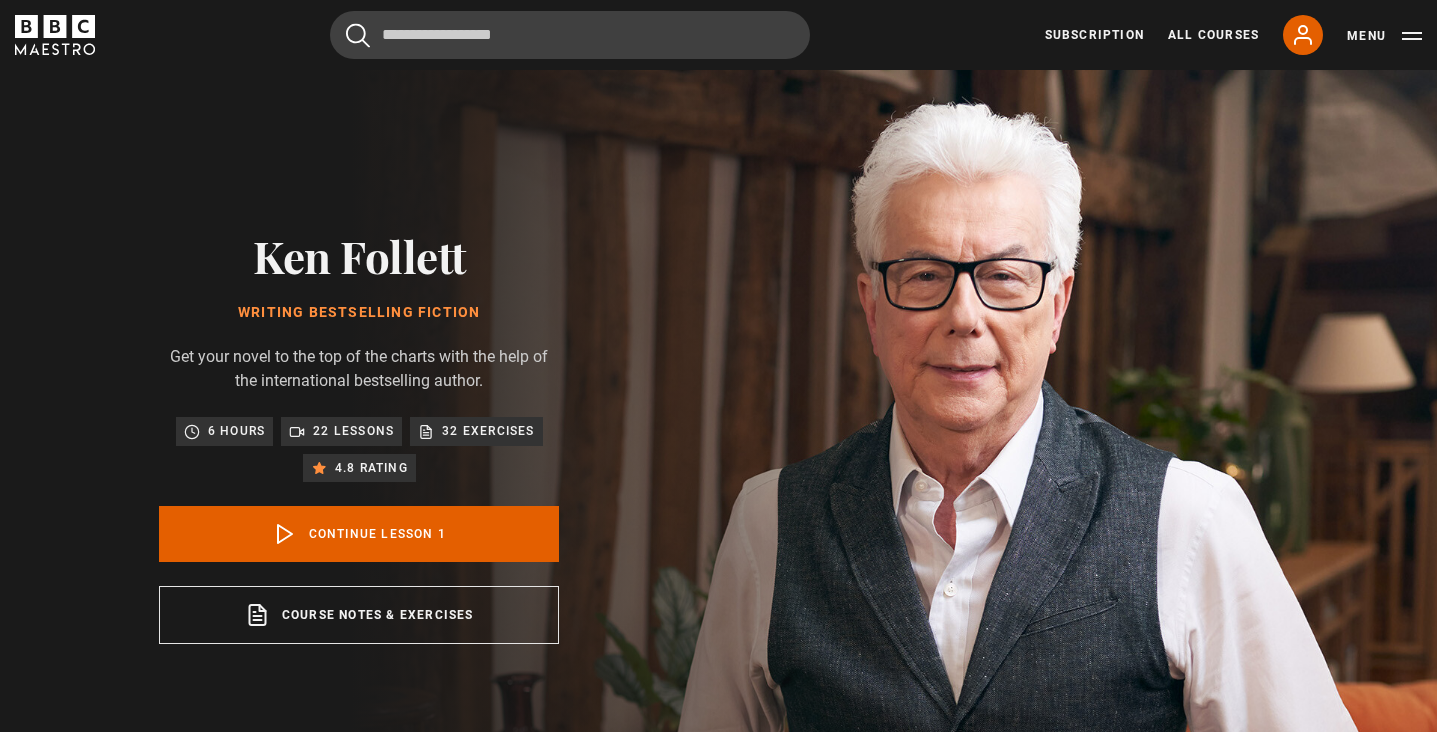 scroll, scrollTop: 804, scrollLeft: 0, axis: vertical 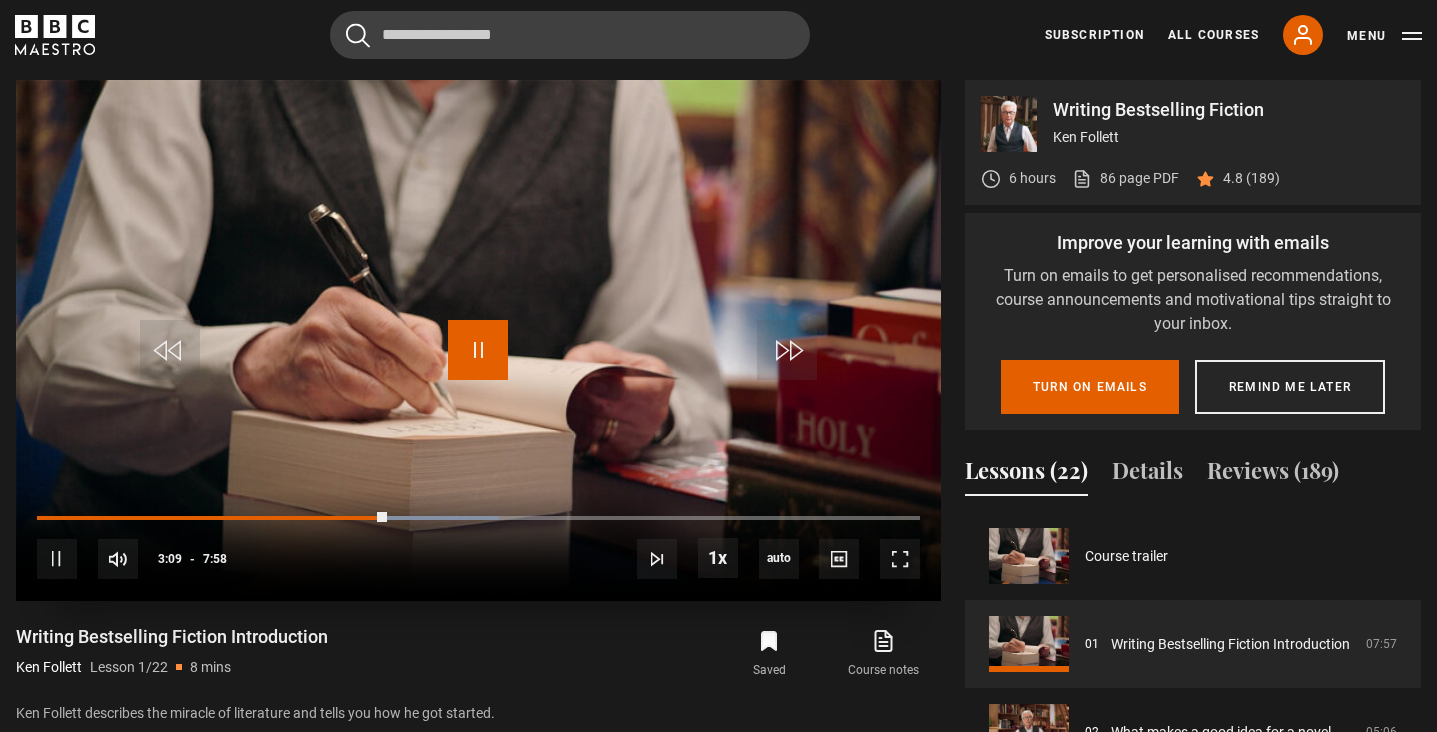 click at bounding box center [478, 350] 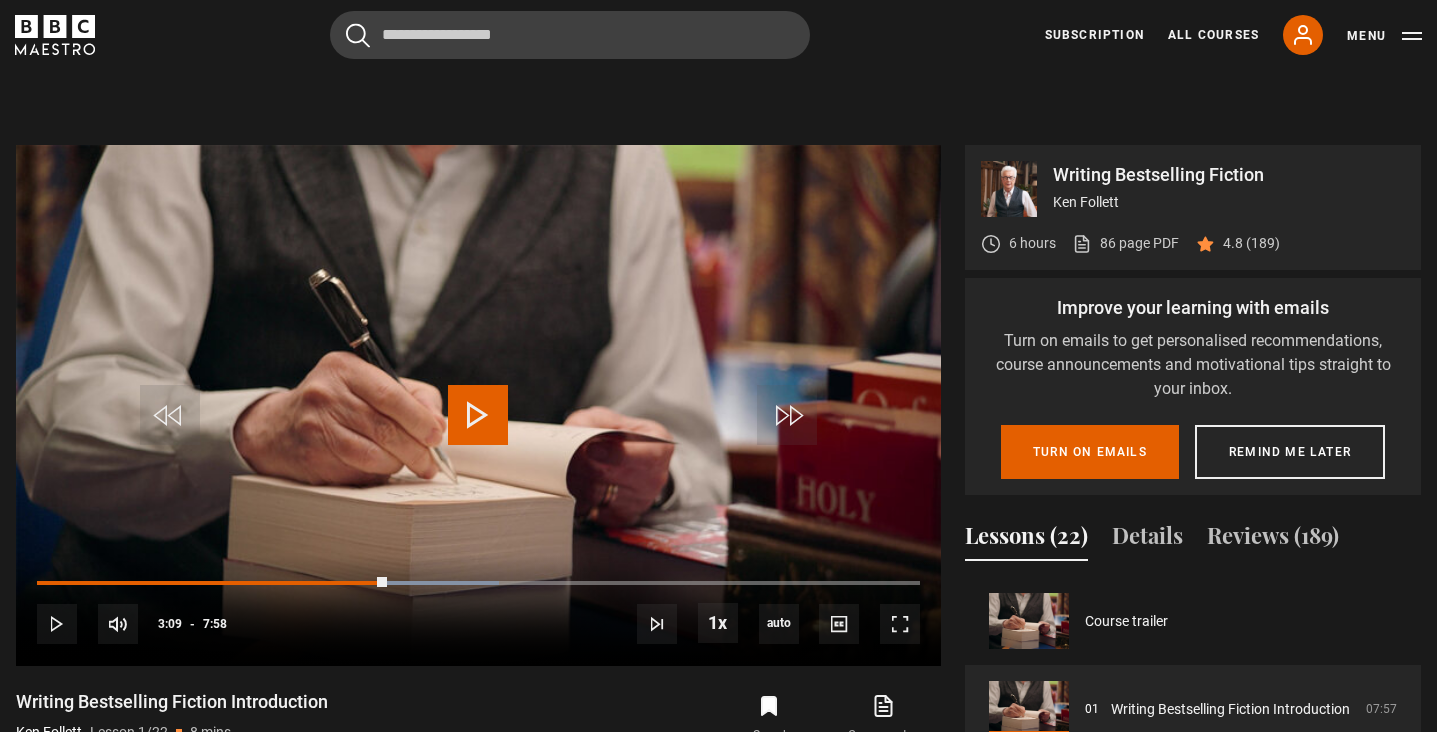 scroll, scrollTop: 742, scrollLeft: 0, axis: vertical 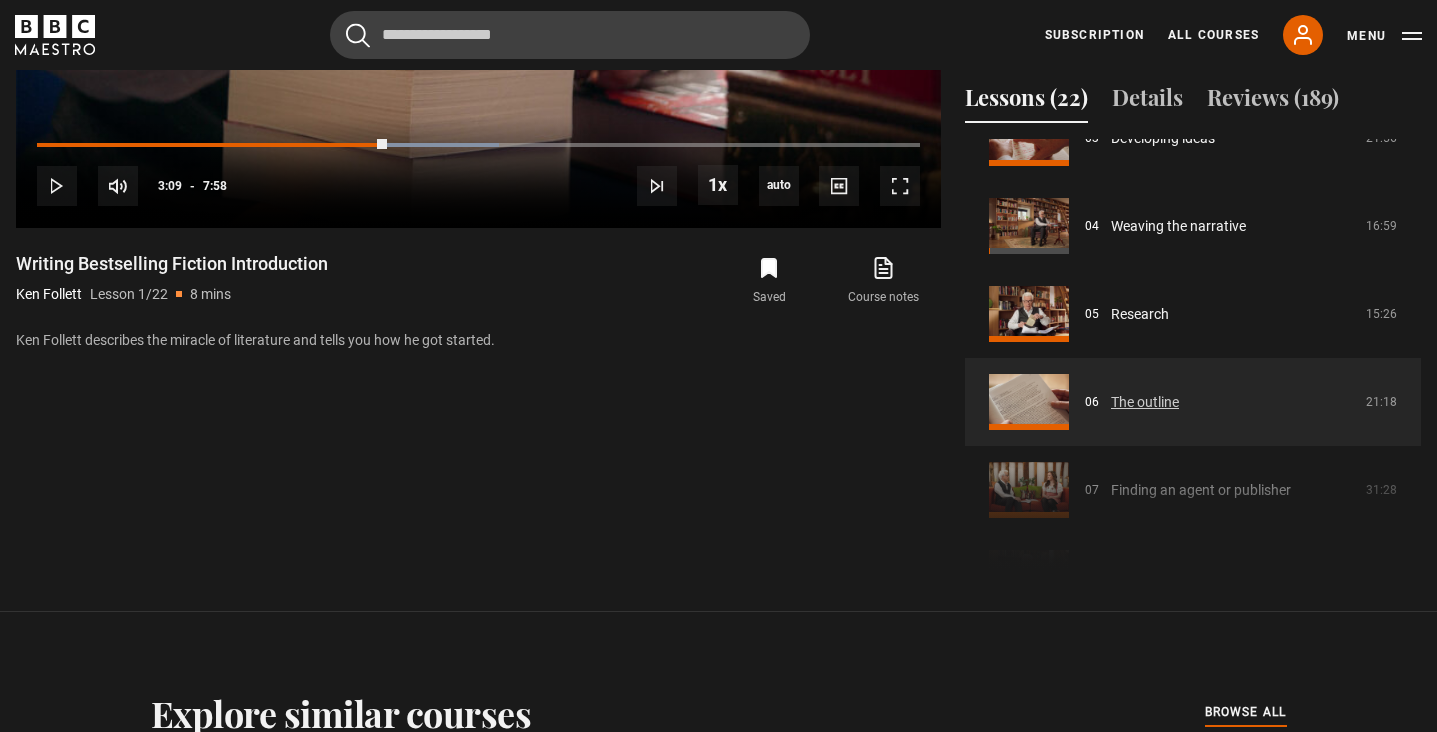 click on "The outline" at bounding box center (1145, 402) 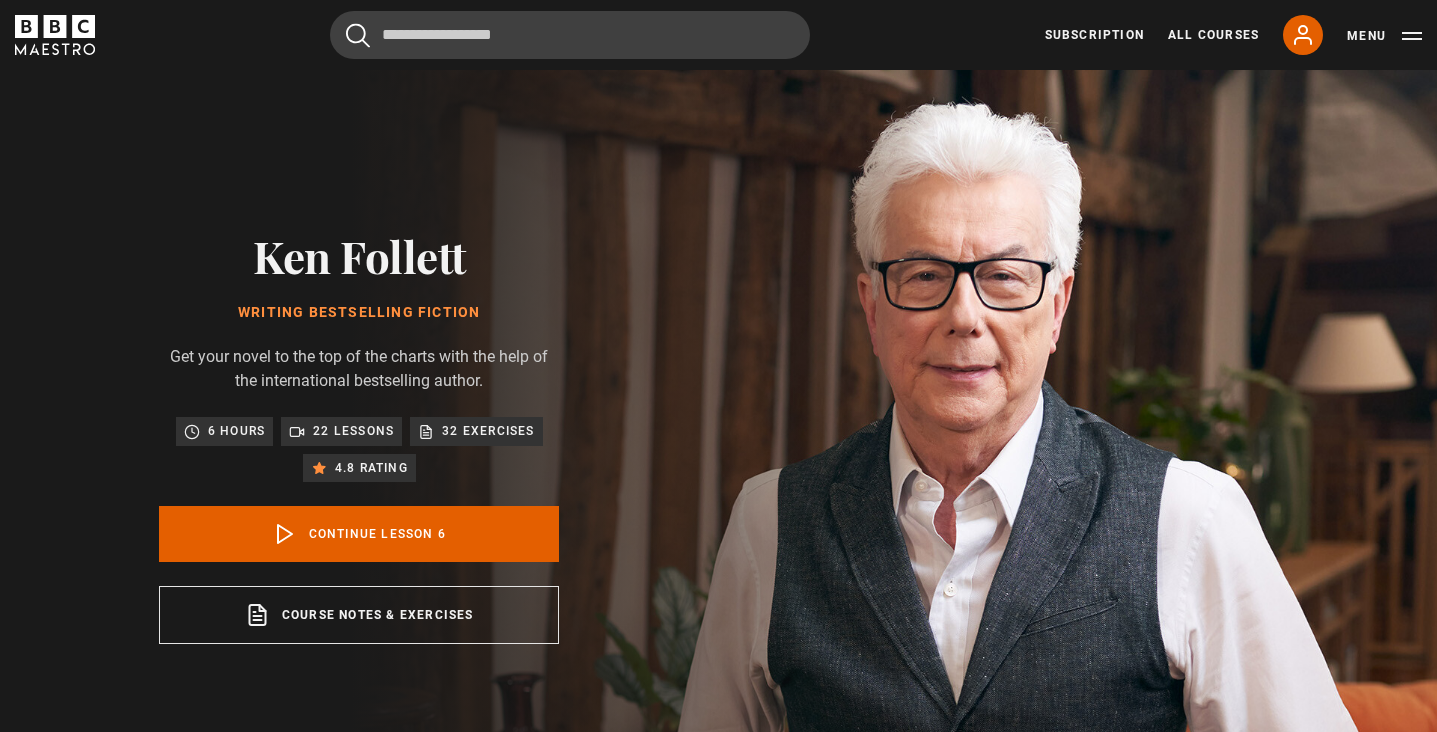 scroll, scrollTop: 804, scrollLeft: 0, axis: vertical 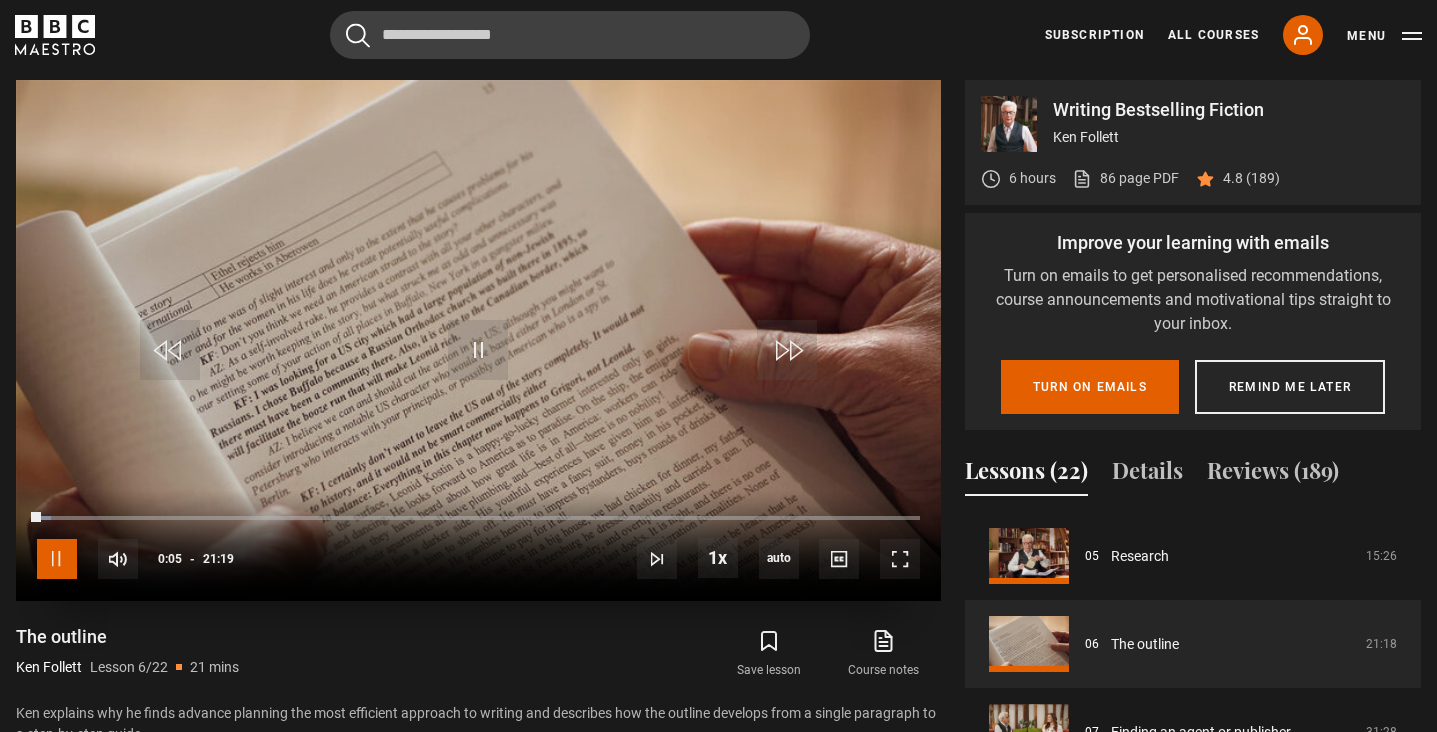 click at bounding box center (57, 559) 